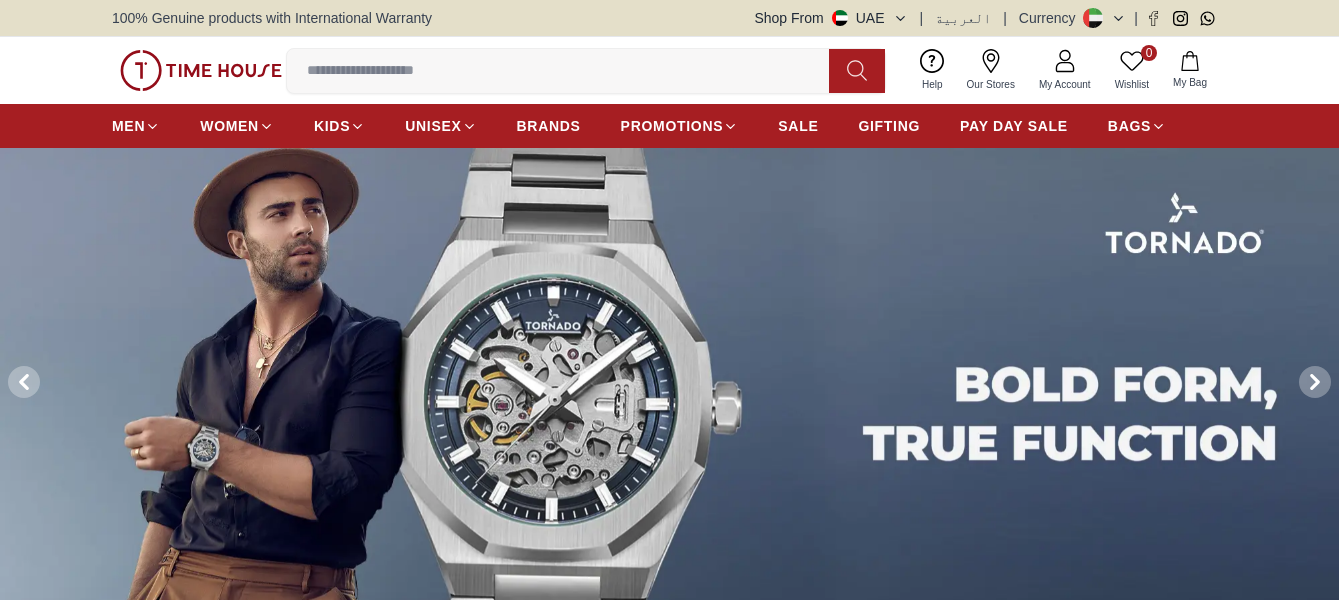 click 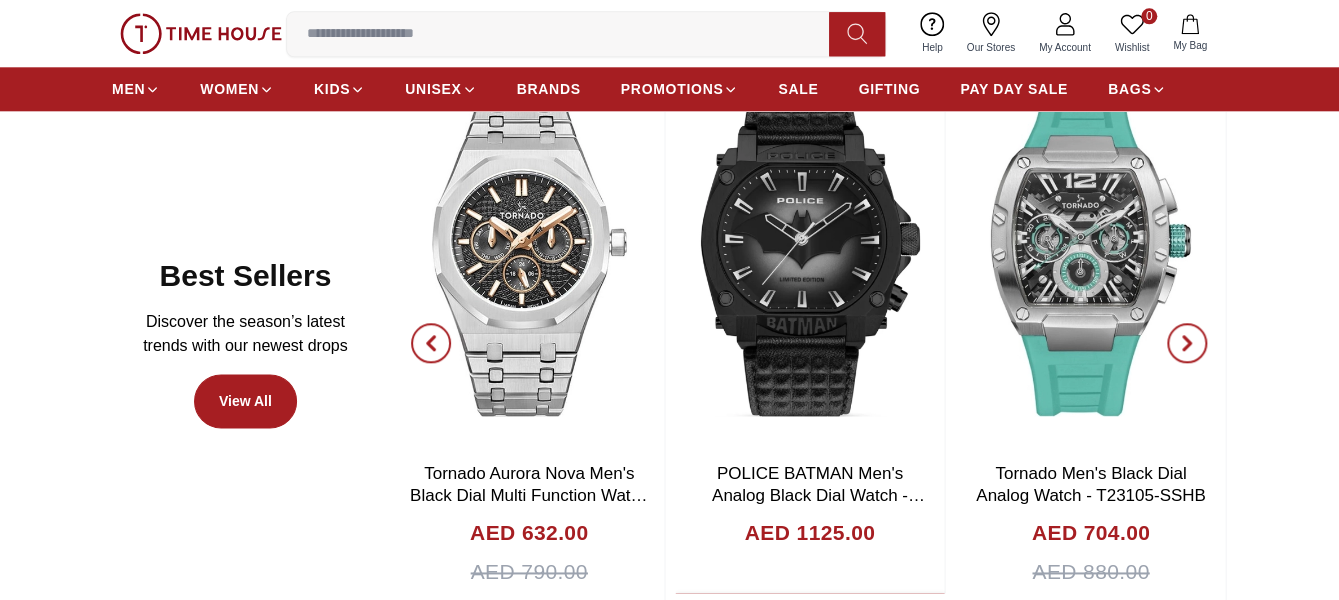 scroll, scrollTop: 1000, scrollLeft: 0, axis: vertical 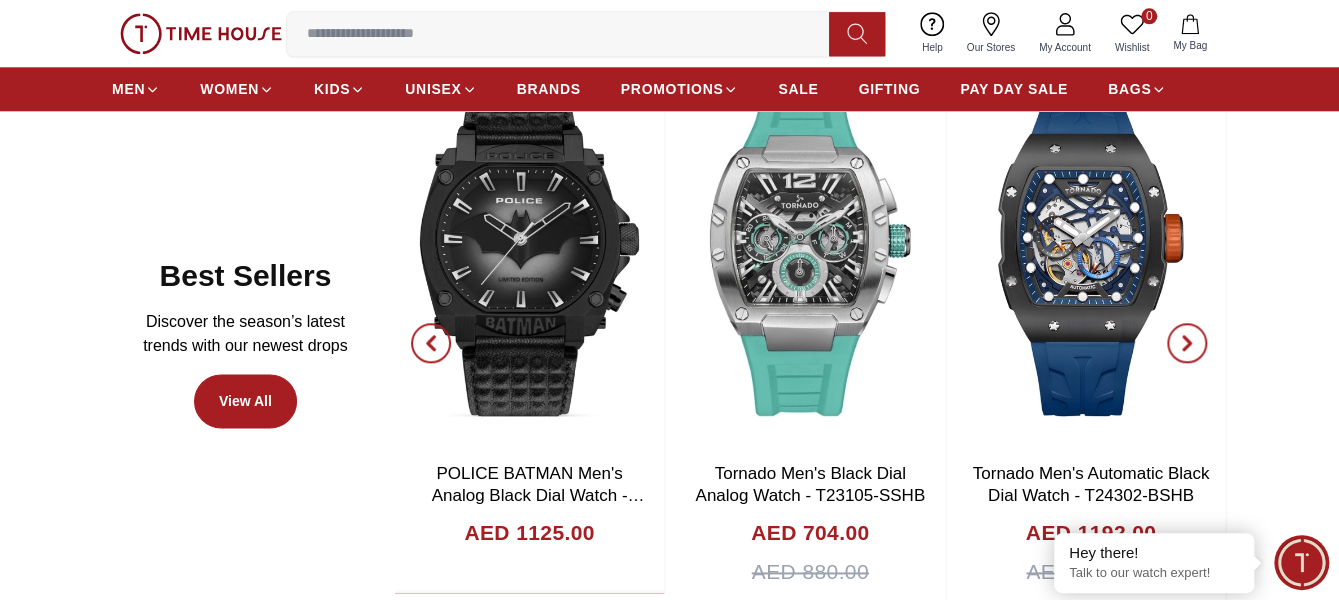 click 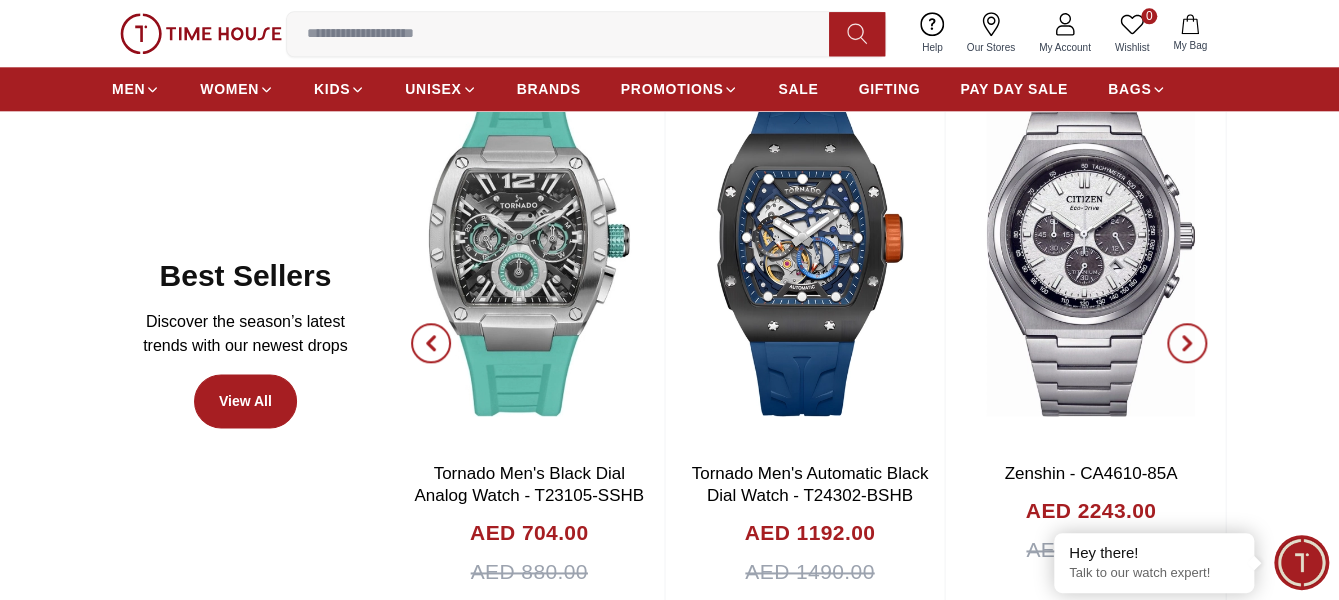 click 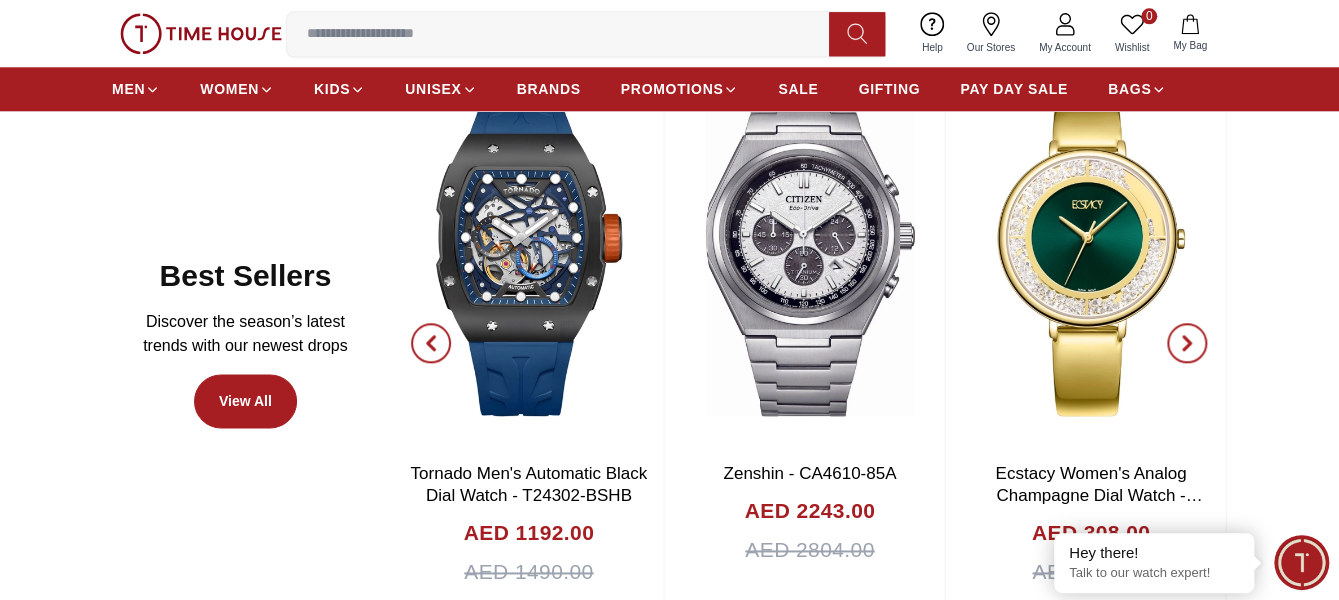 click 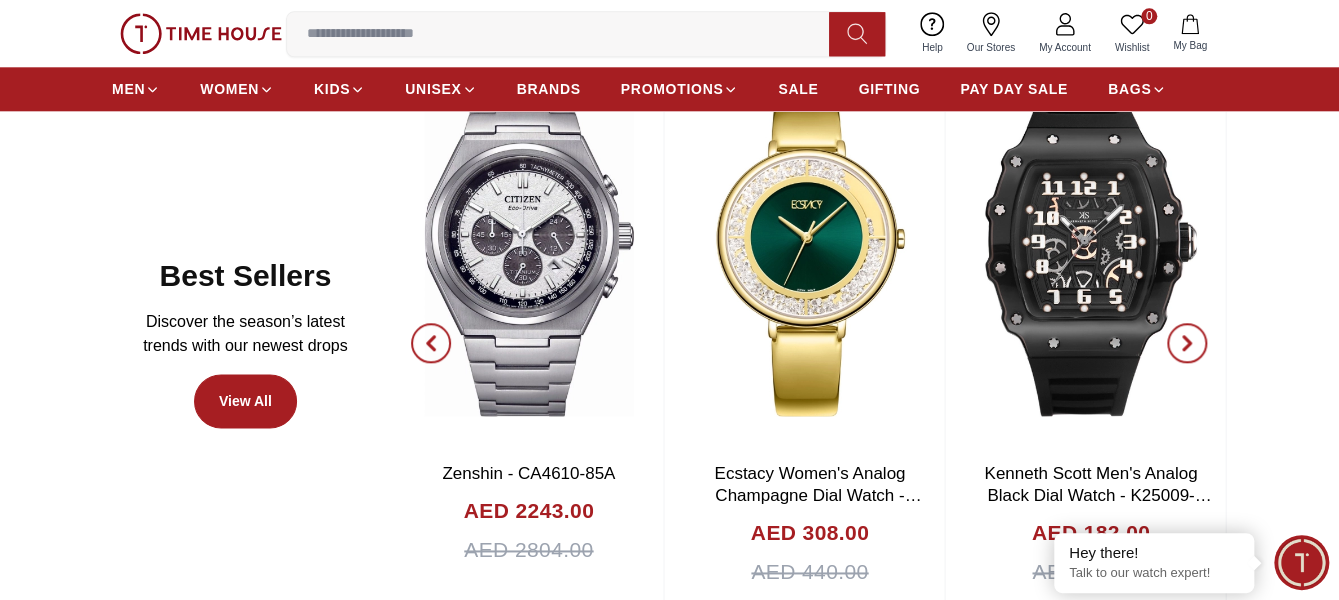 click 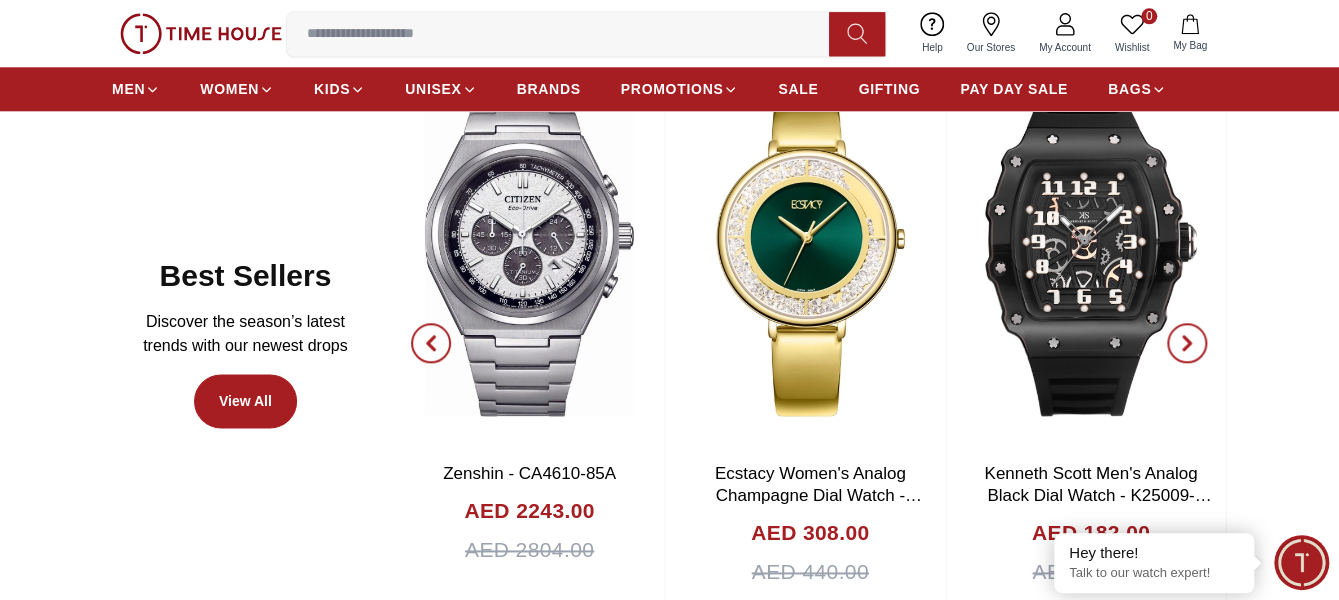 click at bounding box center (1187, 343) 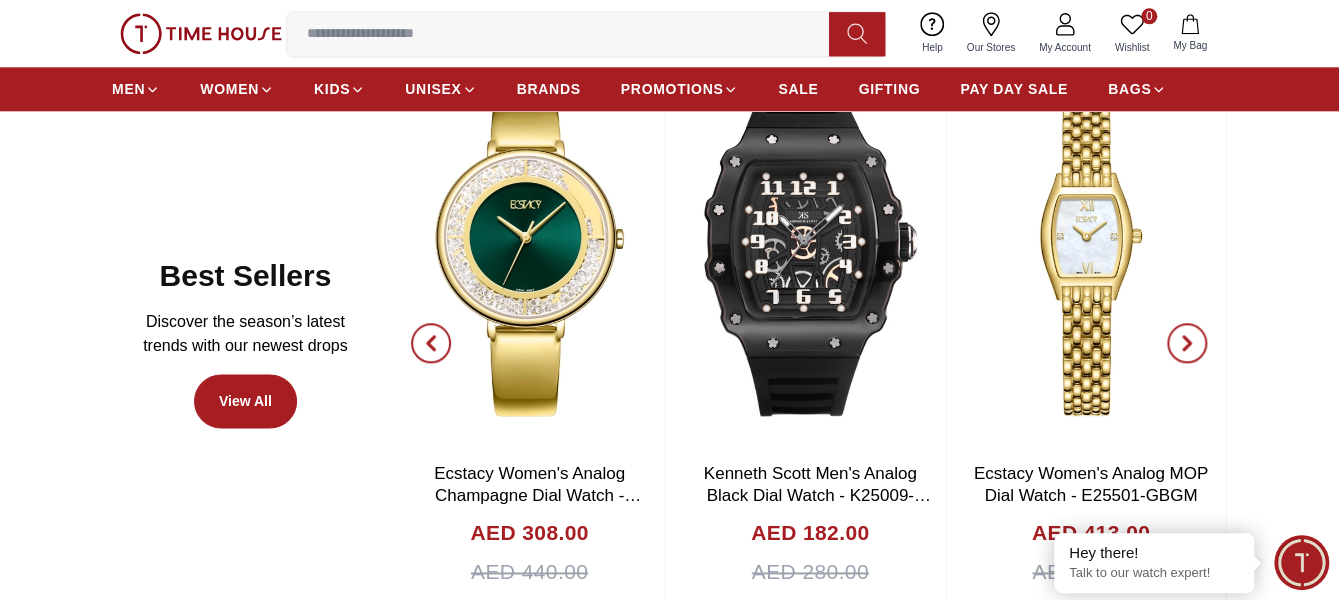 click at bounding box center [566, 34] 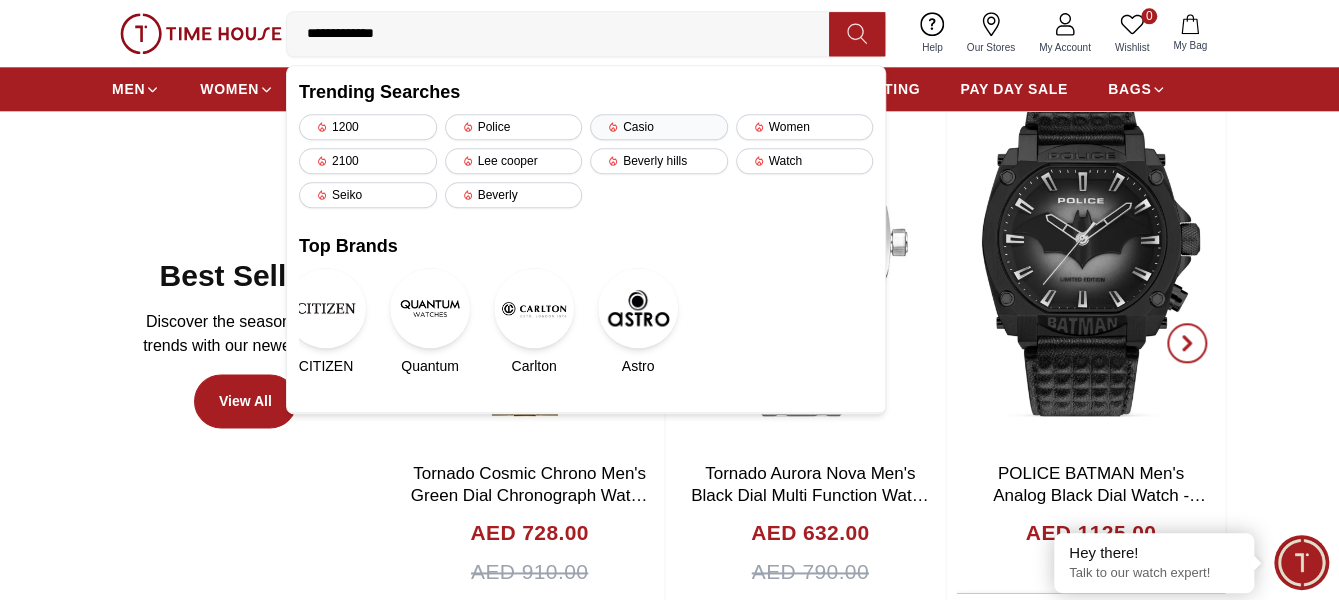 type on "**********" 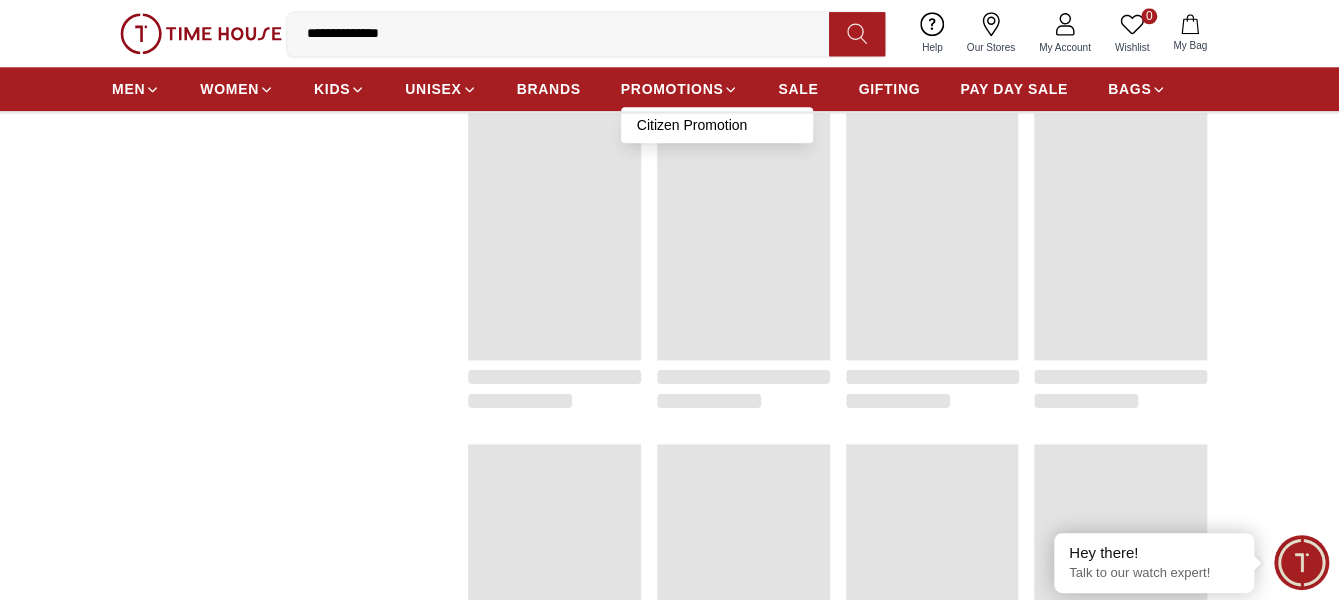 scroll, scrollTop: 0, scrollLeft: 0, axis: both 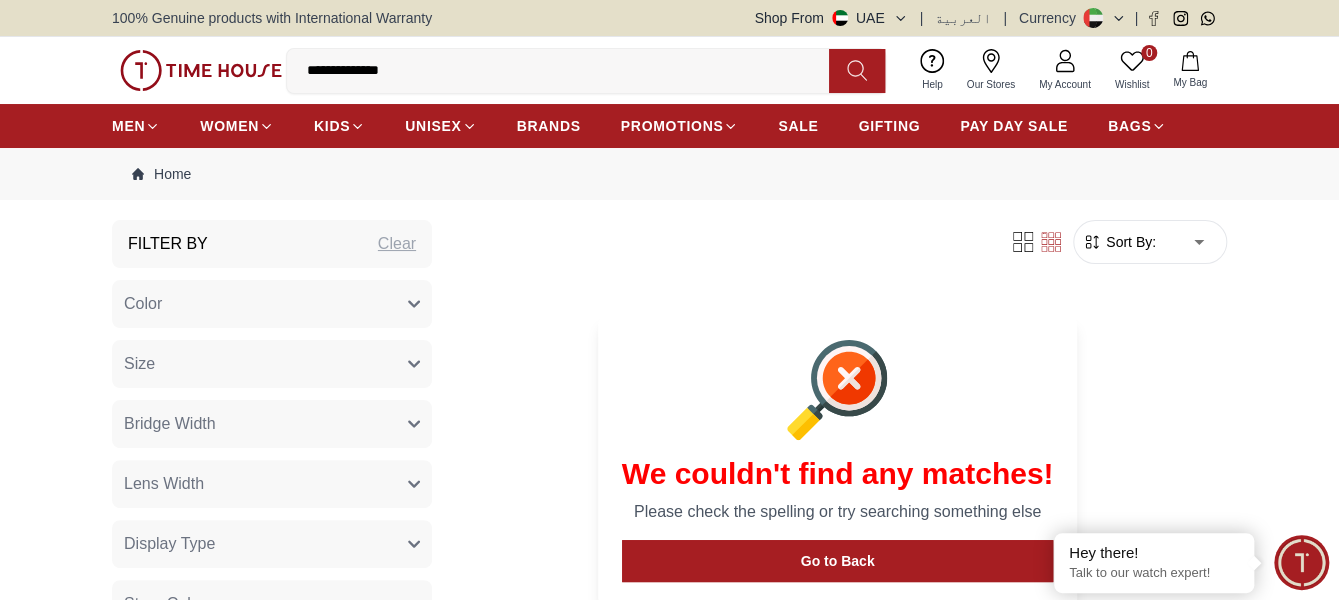 click on "**********" at bounding box center (566, 71) 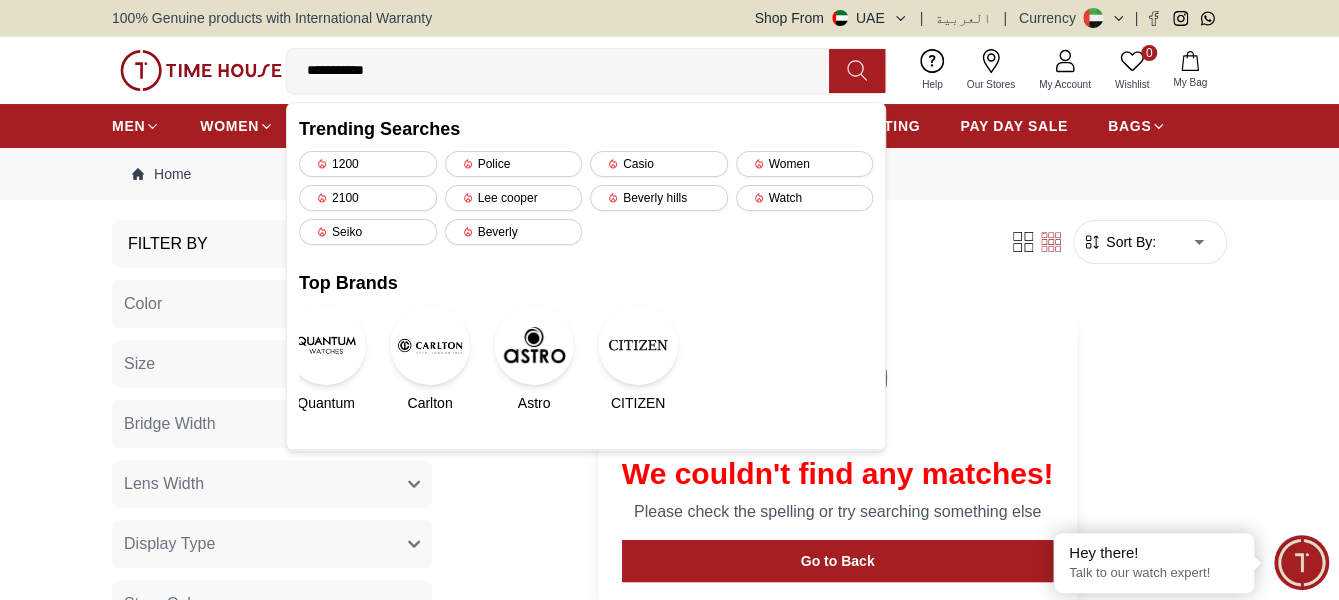 type on "**********" 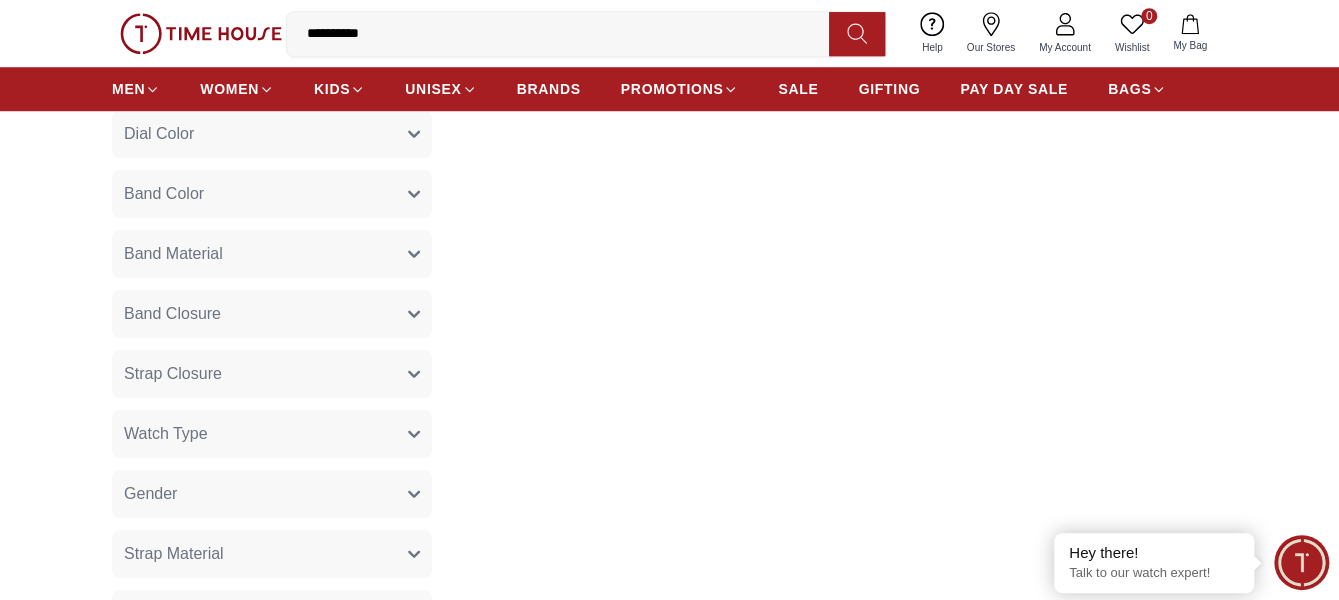 scroll, scrollTop: 0, scrollLeft: 0, axis: both 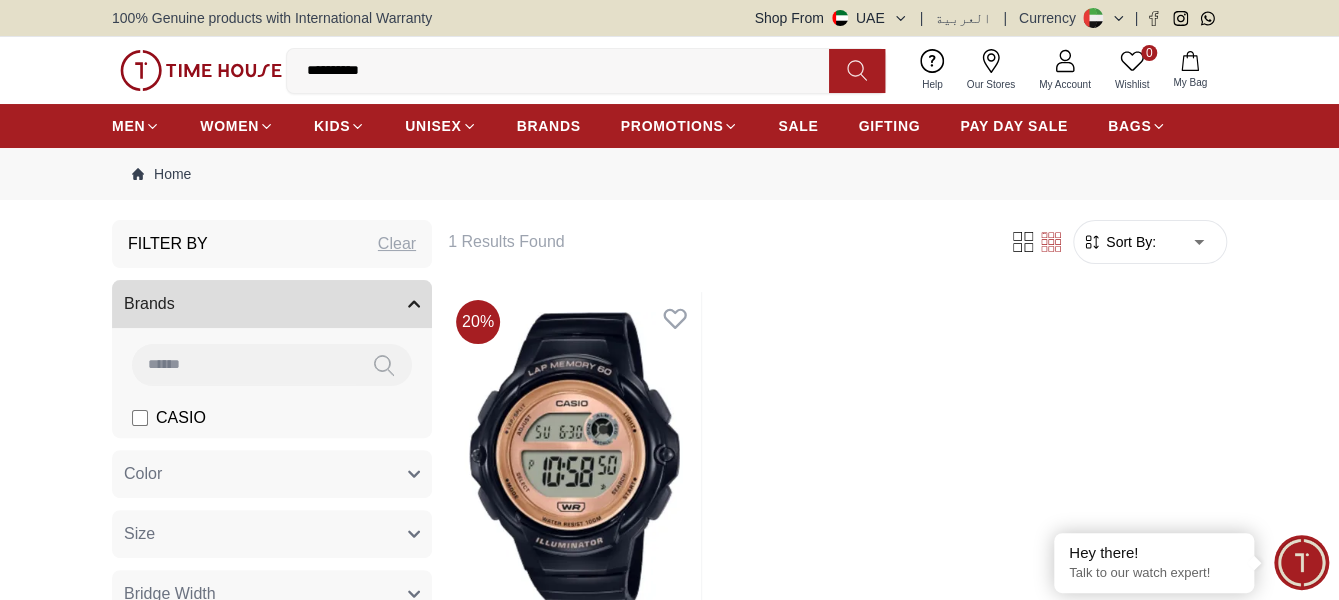 click on "**********" at bounding box center [566, 71] 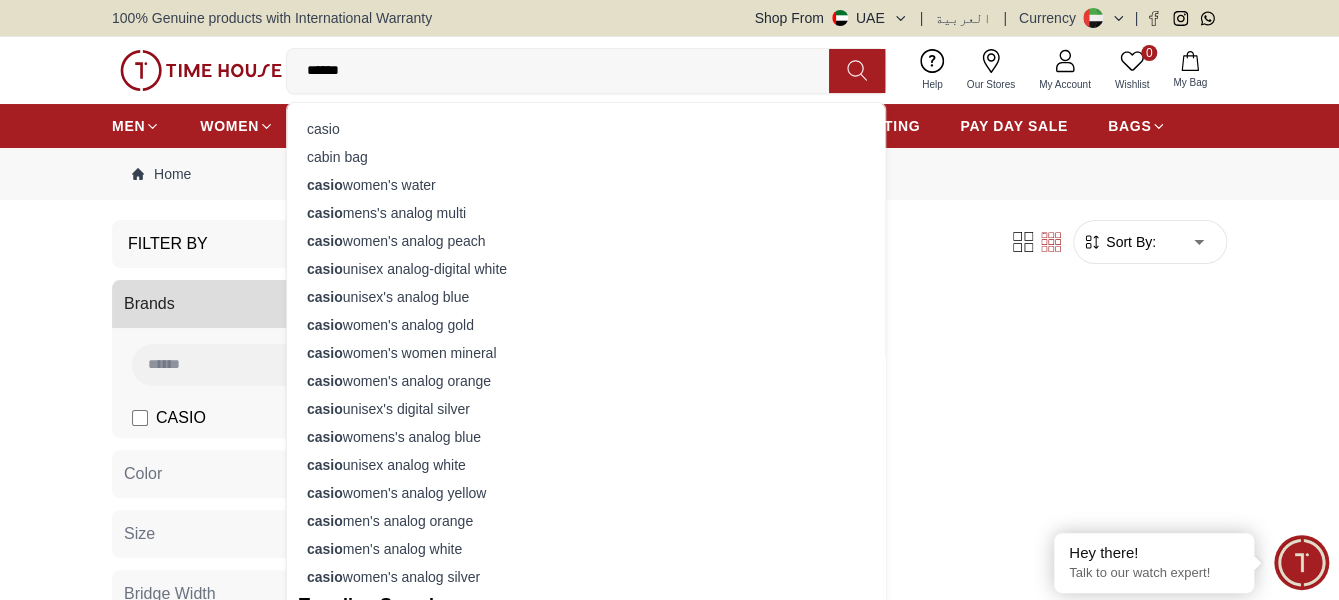 type on "*****" 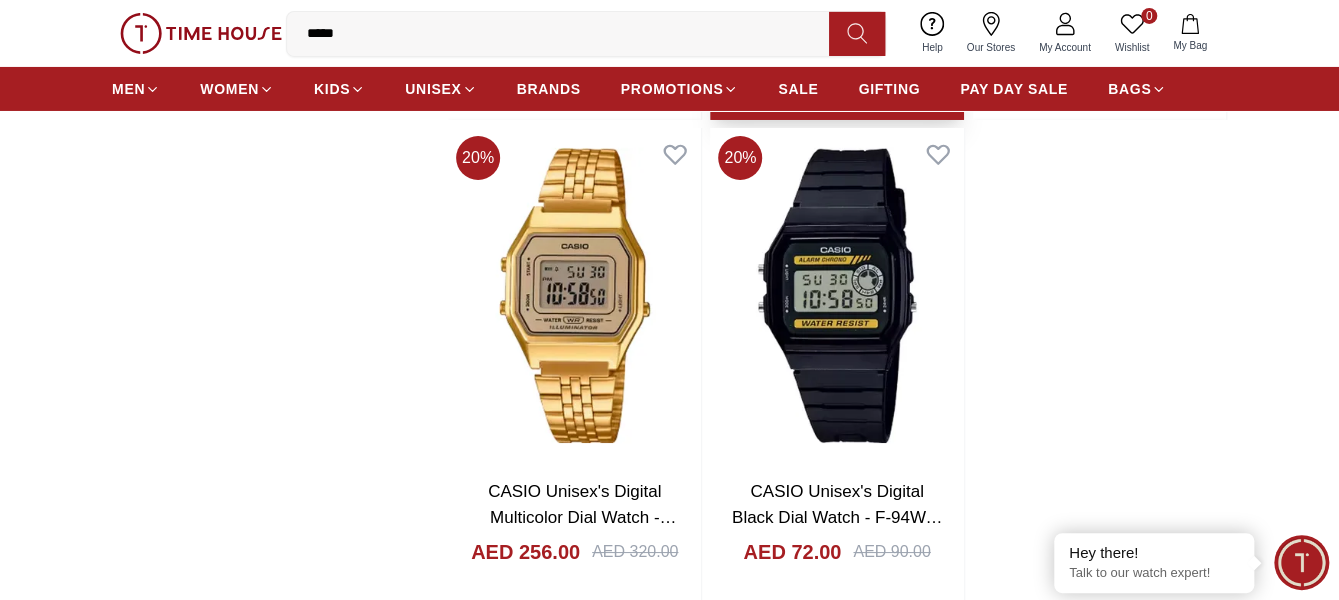 scroll, scrollTop: 3400, scrollLeft: 0, axis: vertical 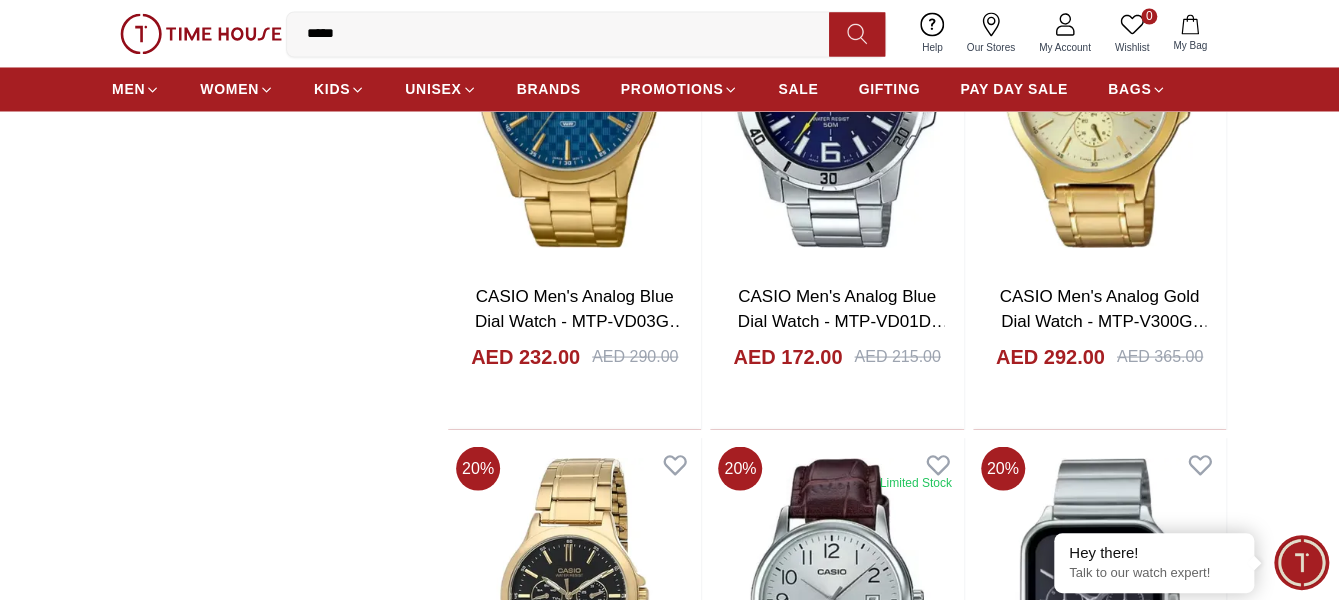 click on "*****" at bounding box center [566, 34] 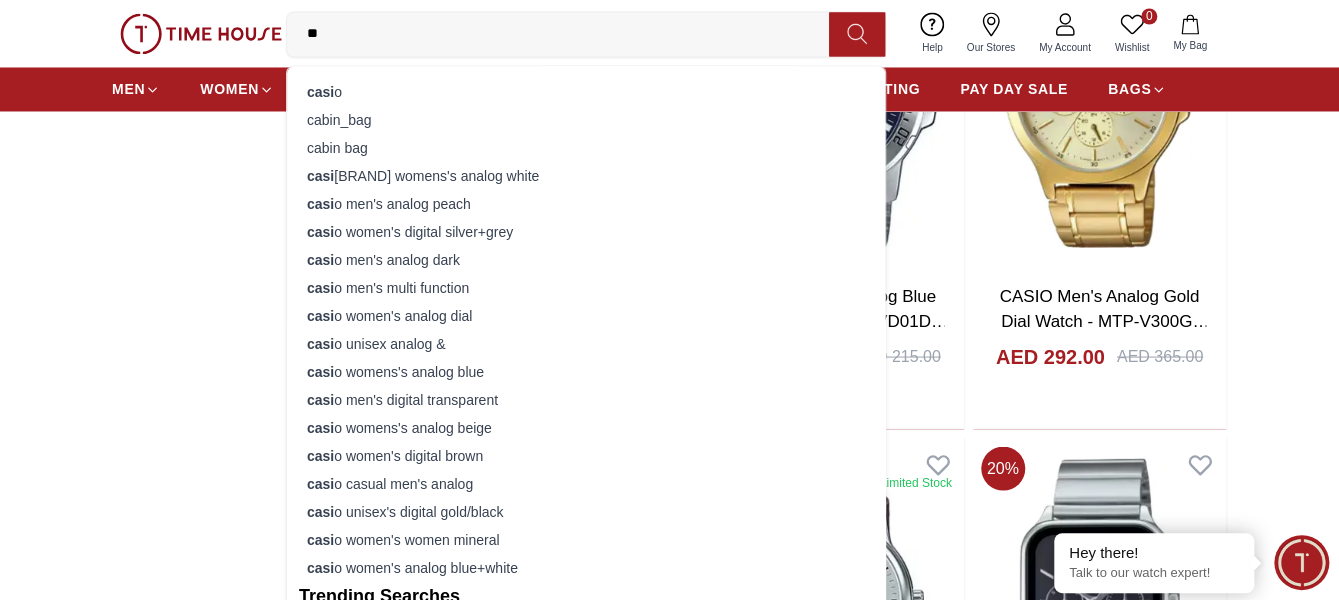type on "*" 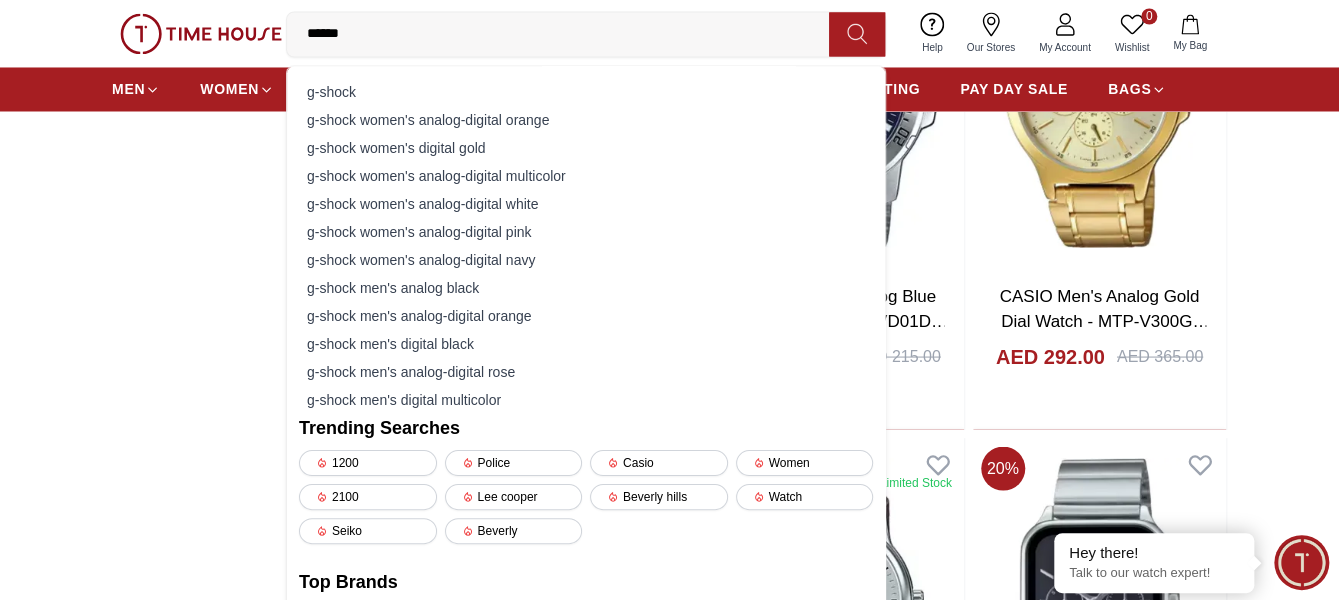 type on "*******" 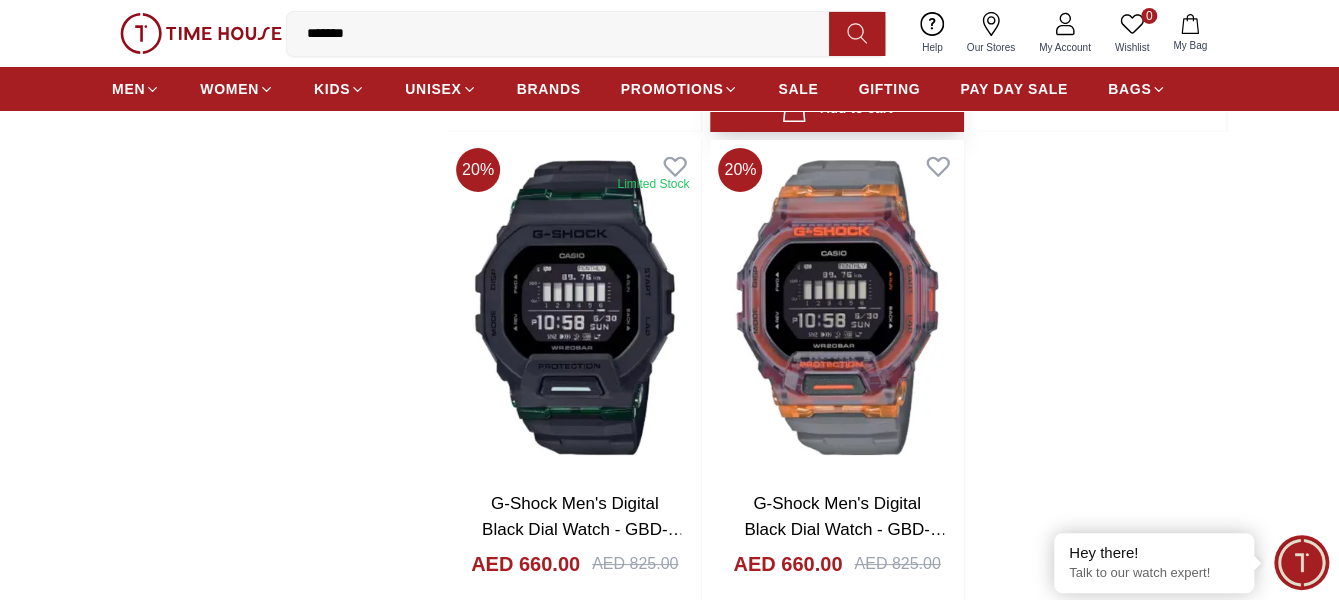 scroll, scrollTop: 3400, scrollLeft: 0, axis: vertical 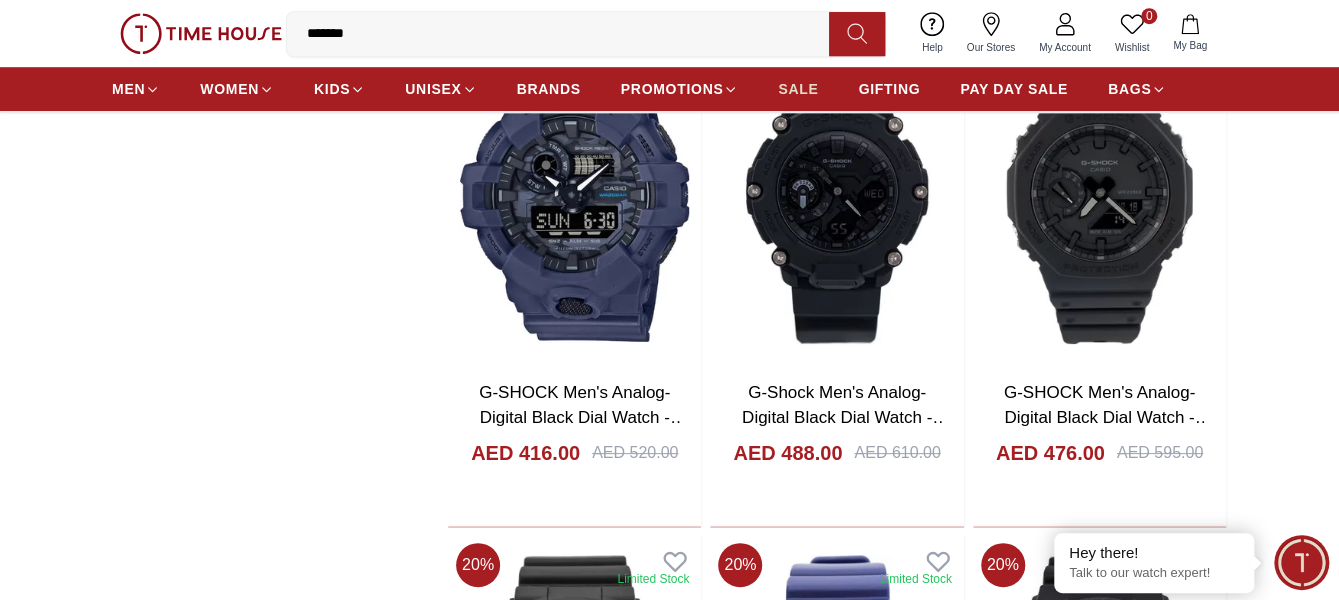 click on "SALE" at bounding box center (798, 89) 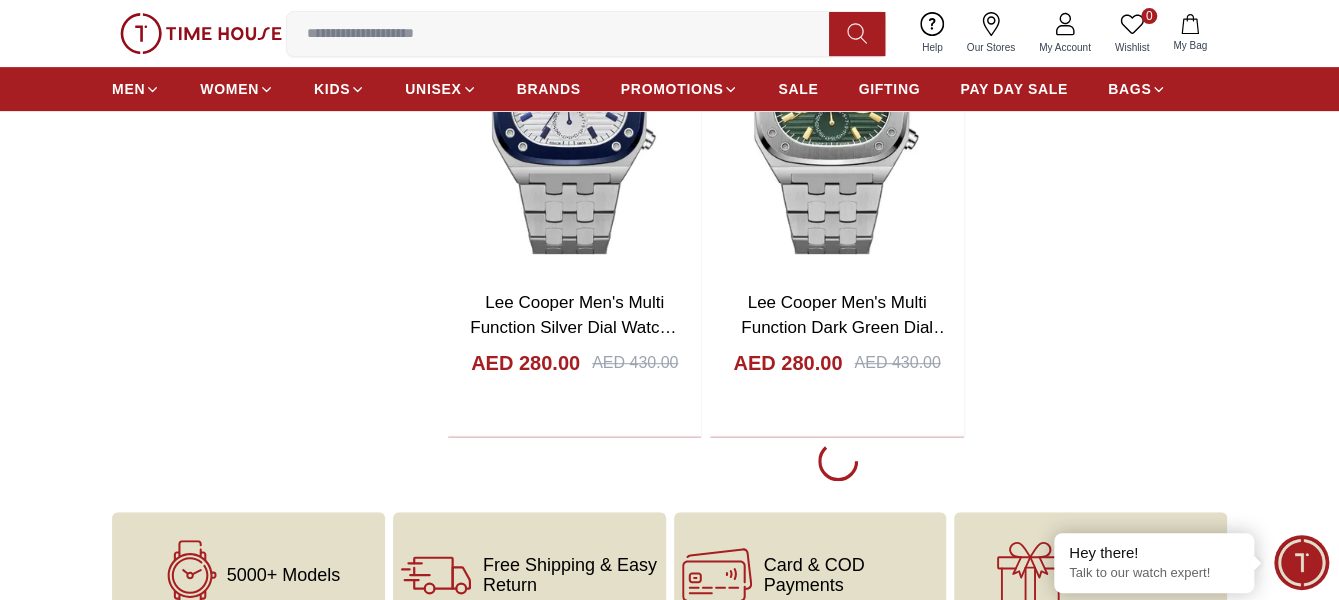 scroll, scrollTop: 4000, scrollLeft: 0, axis: vertical 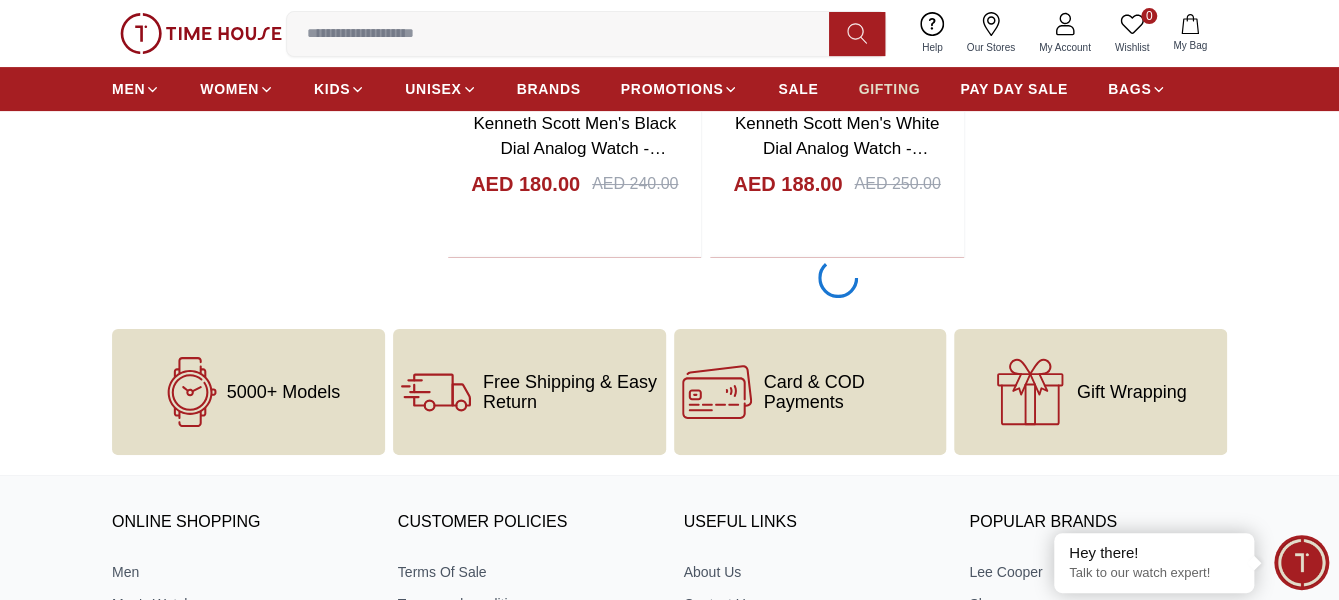 click on "GIFTING" at bounding box center [889, 89] 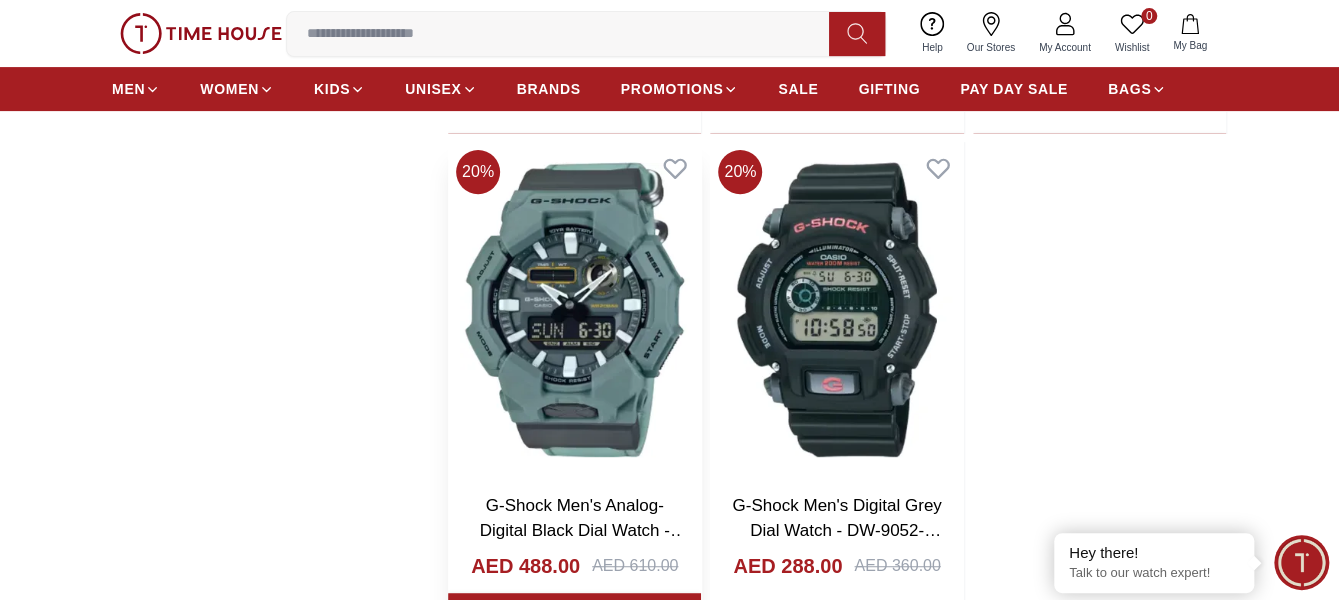 scroll, scrollTop: 4109, scrollLeft: 0, axis: vertical 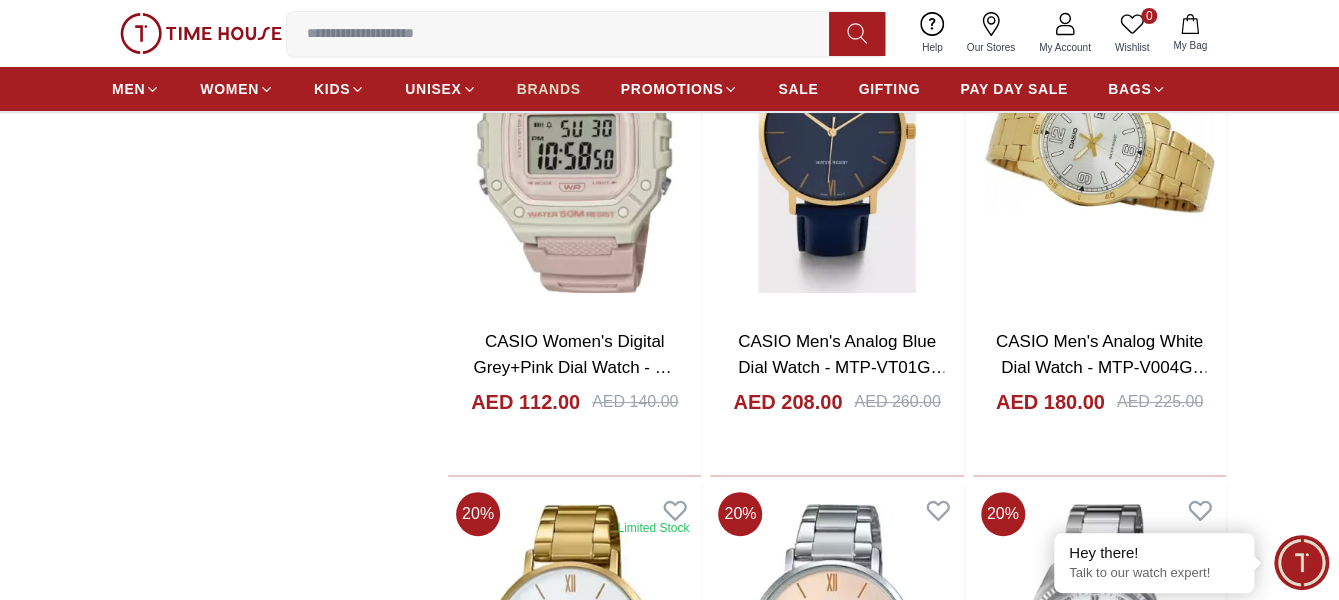 click on "BRANDS" at bounding box center (549, 89) 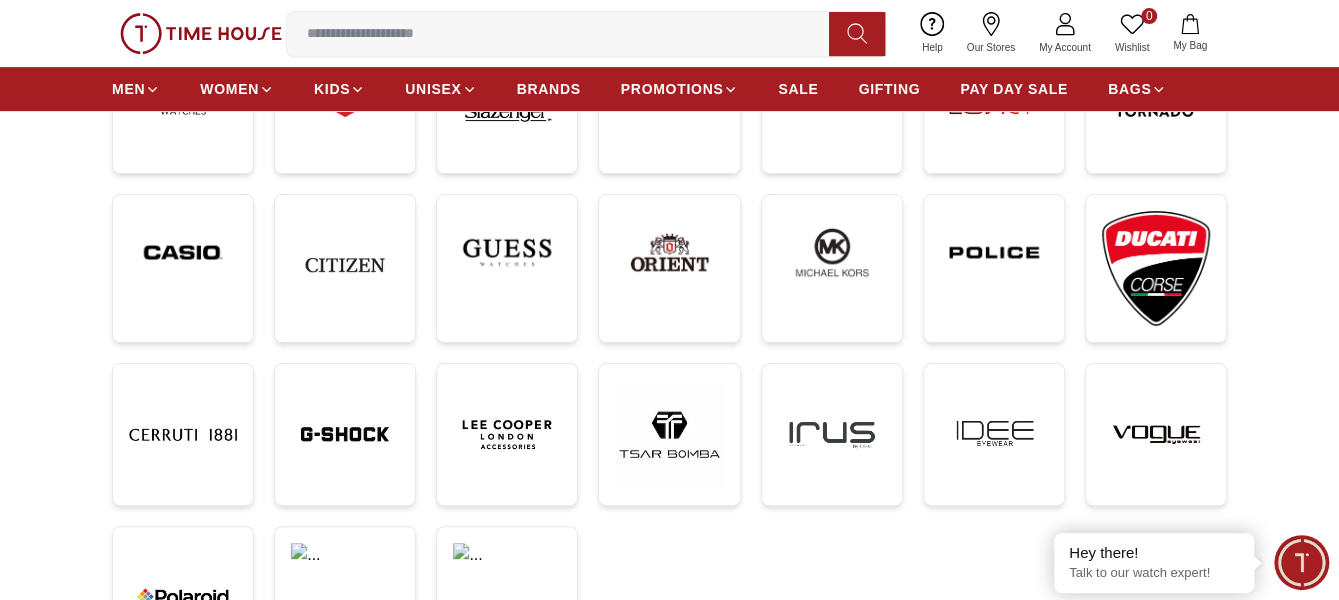scroll, scrollTop: 500, scrollLeft: 0, axis: vertical 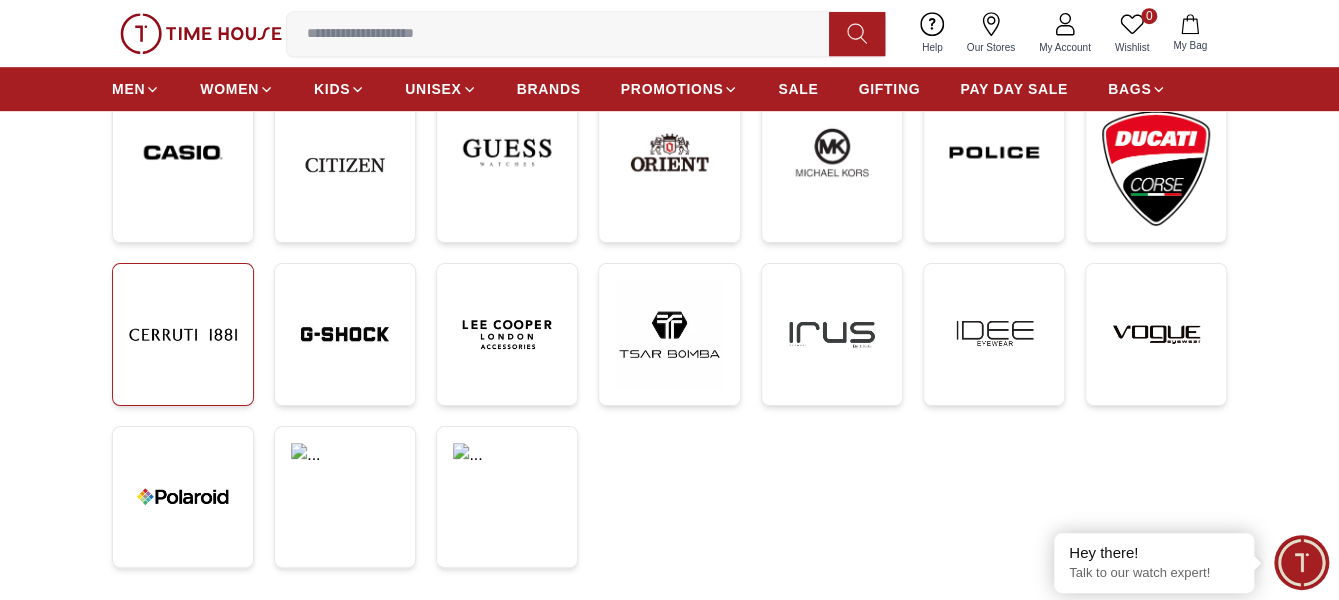 click at bounding box center [183, 334] 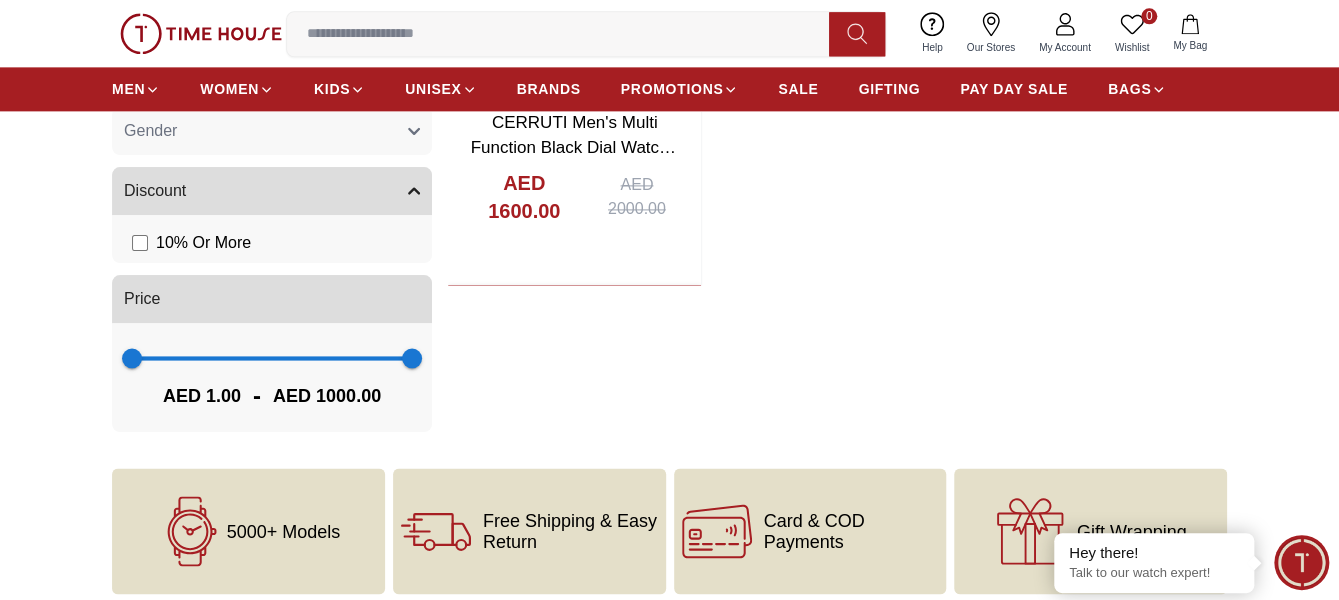 scroll, scrollTop: 600, scrollLeft: 0, axis: vertical 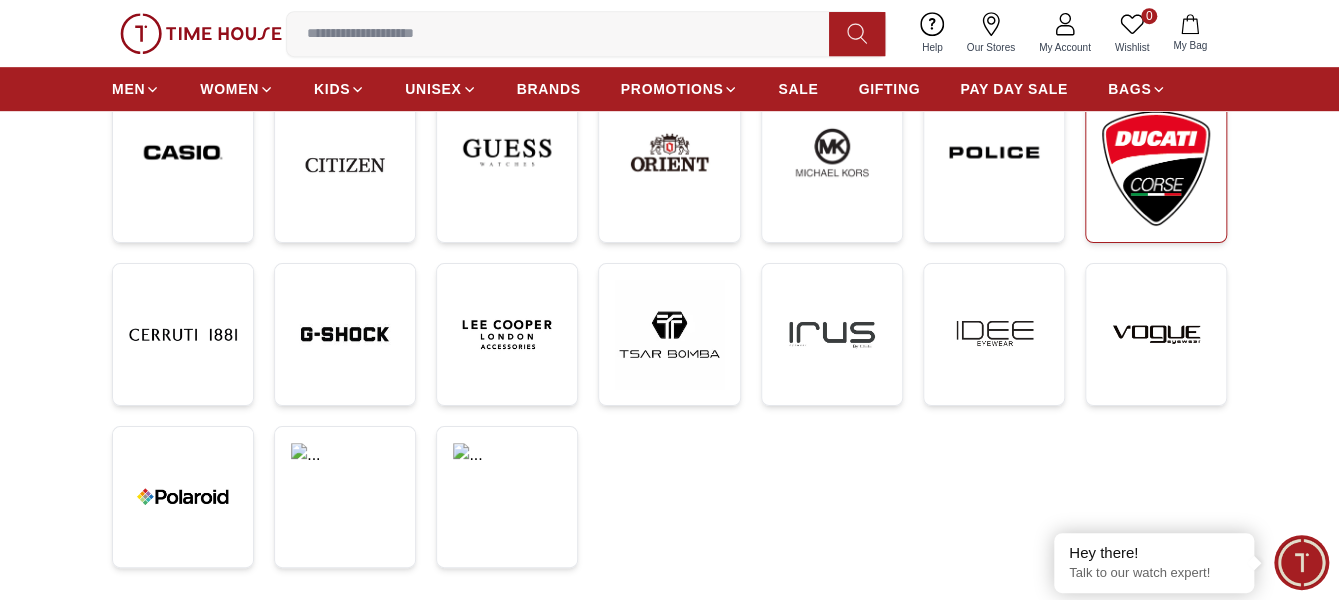 click at bounding box center (1156, 168) 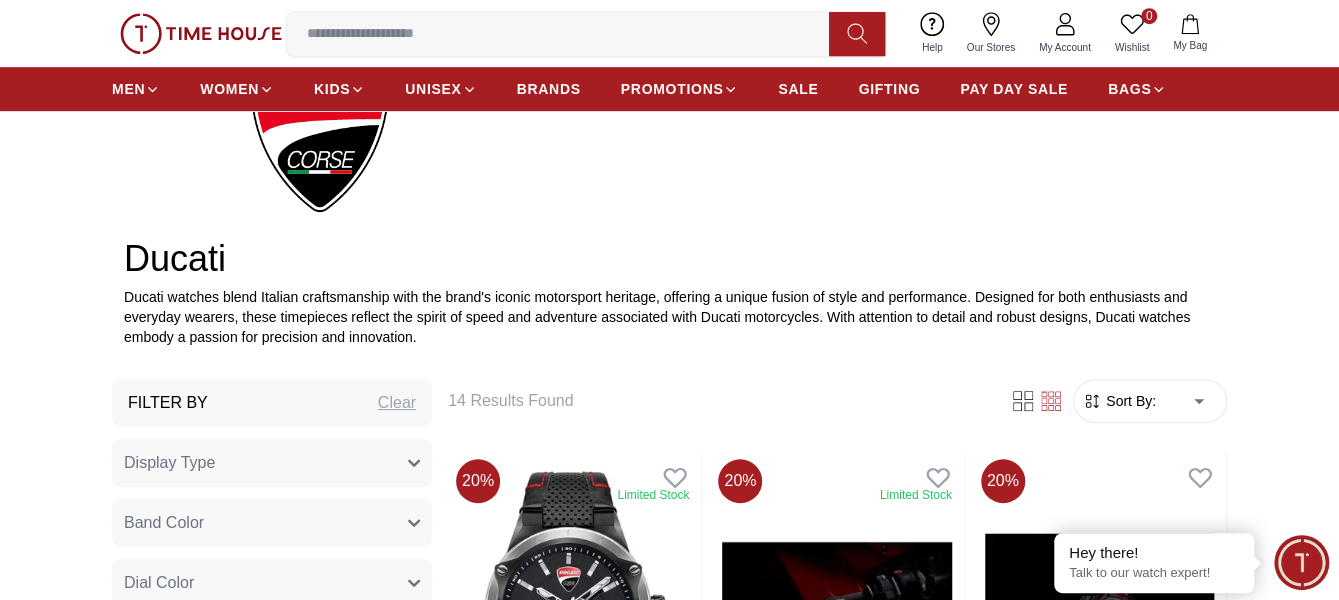 scroll, scrollTop: 0, scrollLeft: 0, axis: both 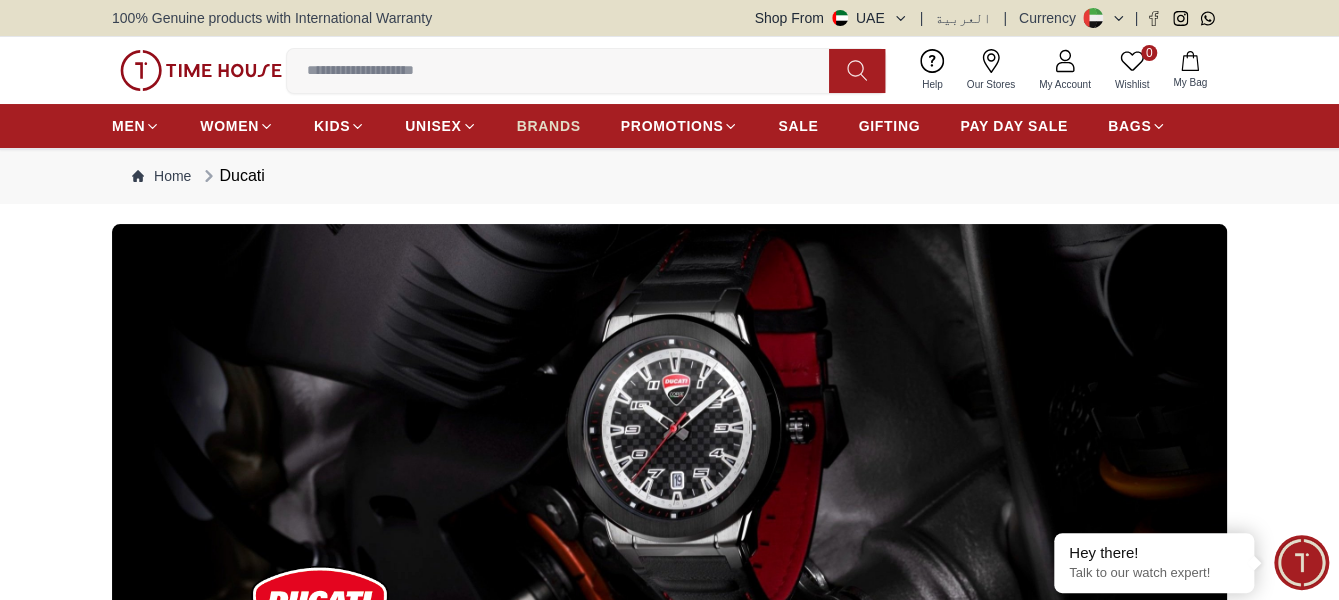 click on "BRANDS" at bounding box center [549, 126] 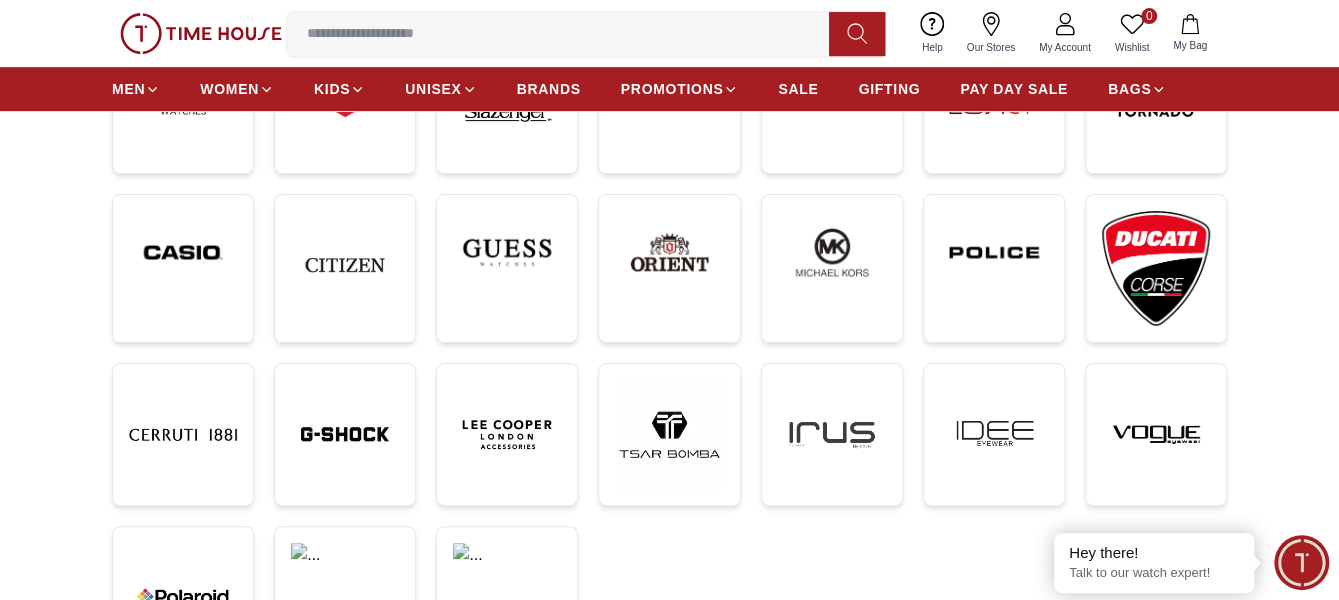 scroll, scrollTop: 600, scrollLeft: 0, axis: vertical 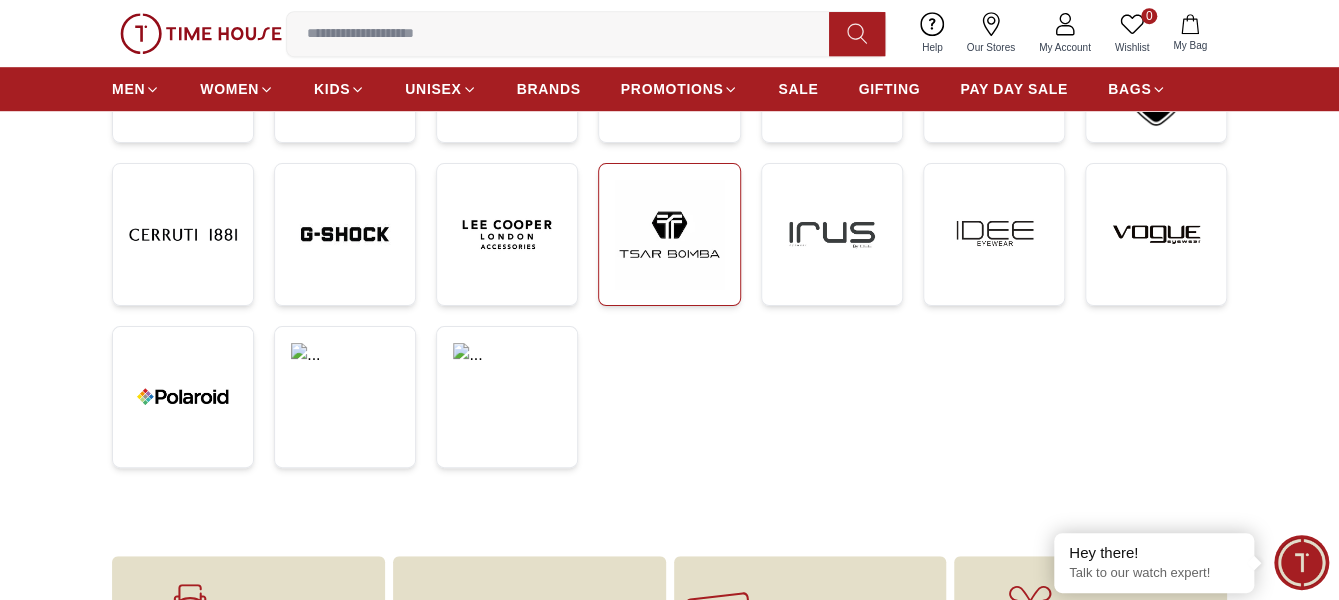 click at bounding box center (669, 234) 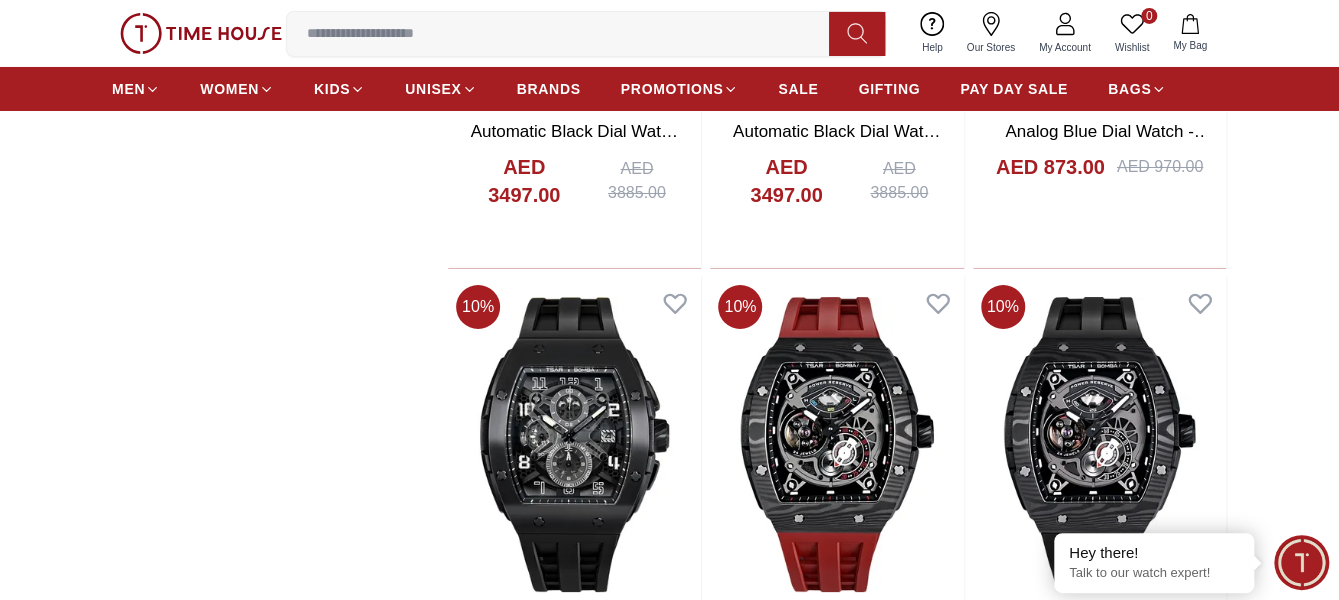 scroll, scrollTop: 4000, scrollLeft: 0, axis: vertical 